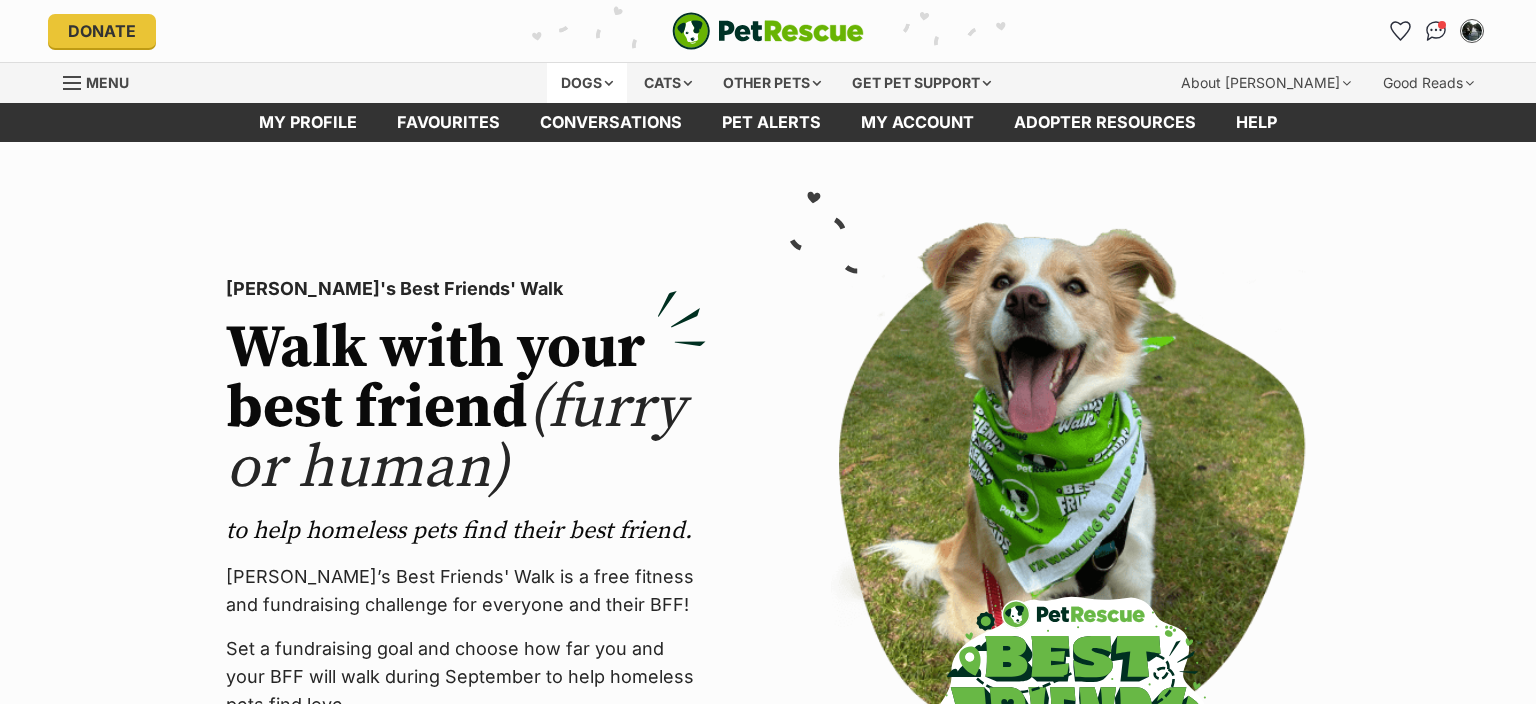scroll, scrollTop: 0, scrollLeft: 0, axis: both 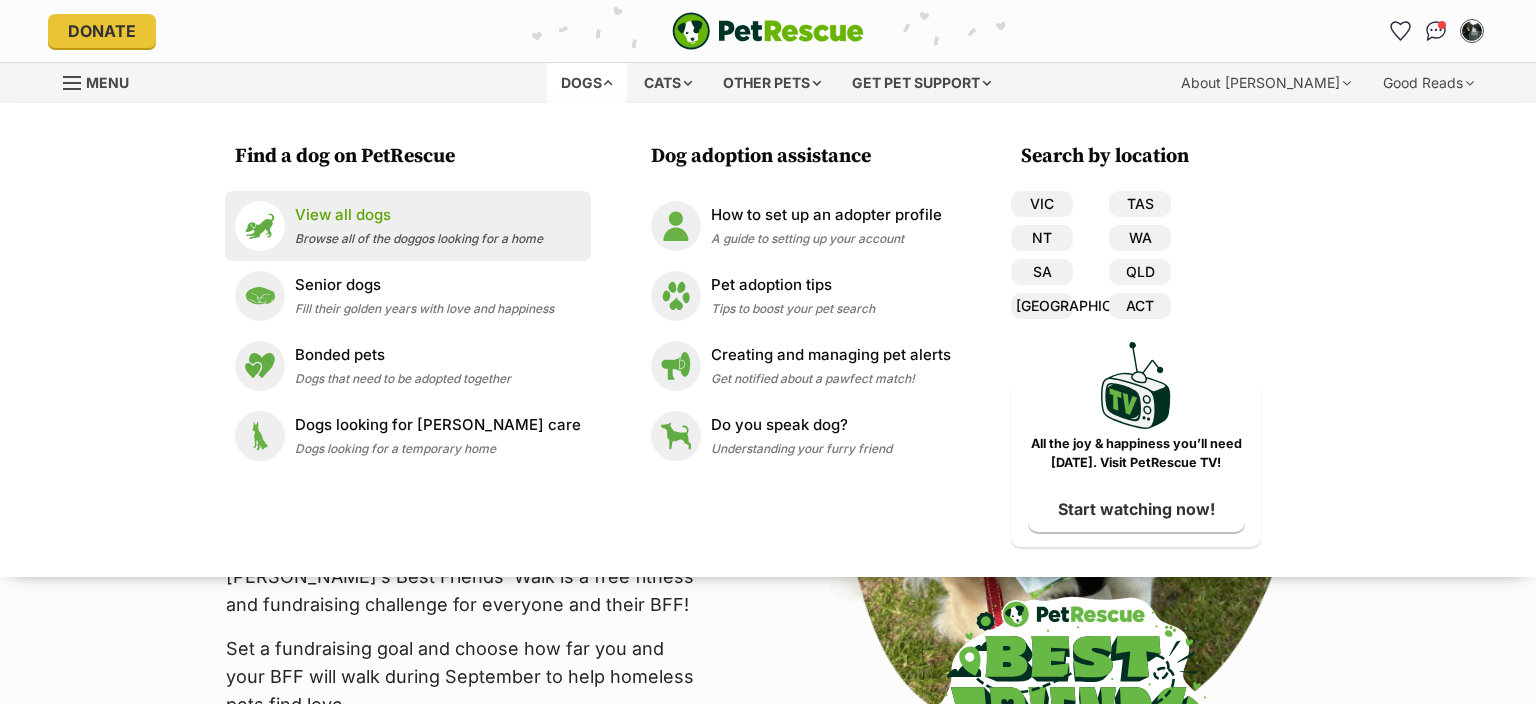 click on "View all dogs" at bounding box center [419, 215] 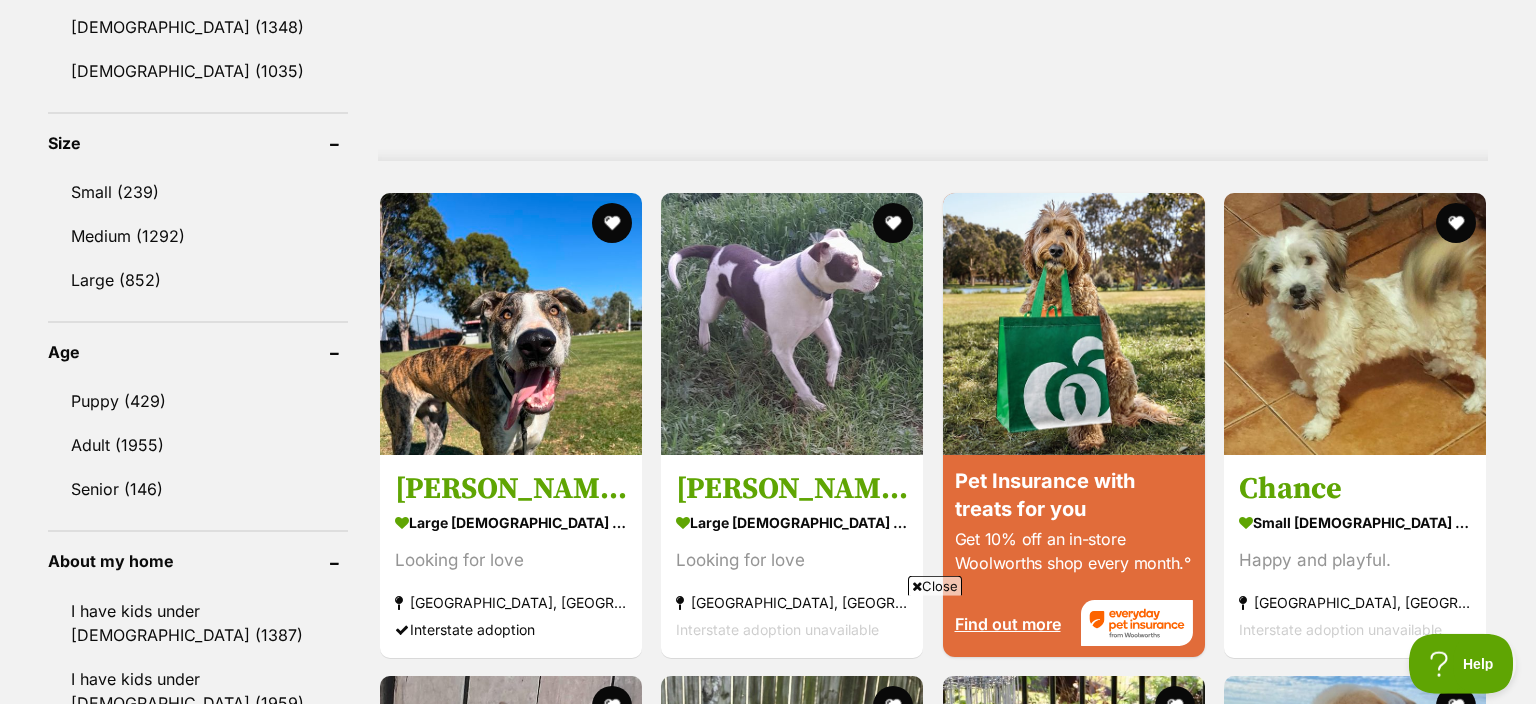 scroll, scrollTop: 1795, scrollLeft: 0, axis: vertical 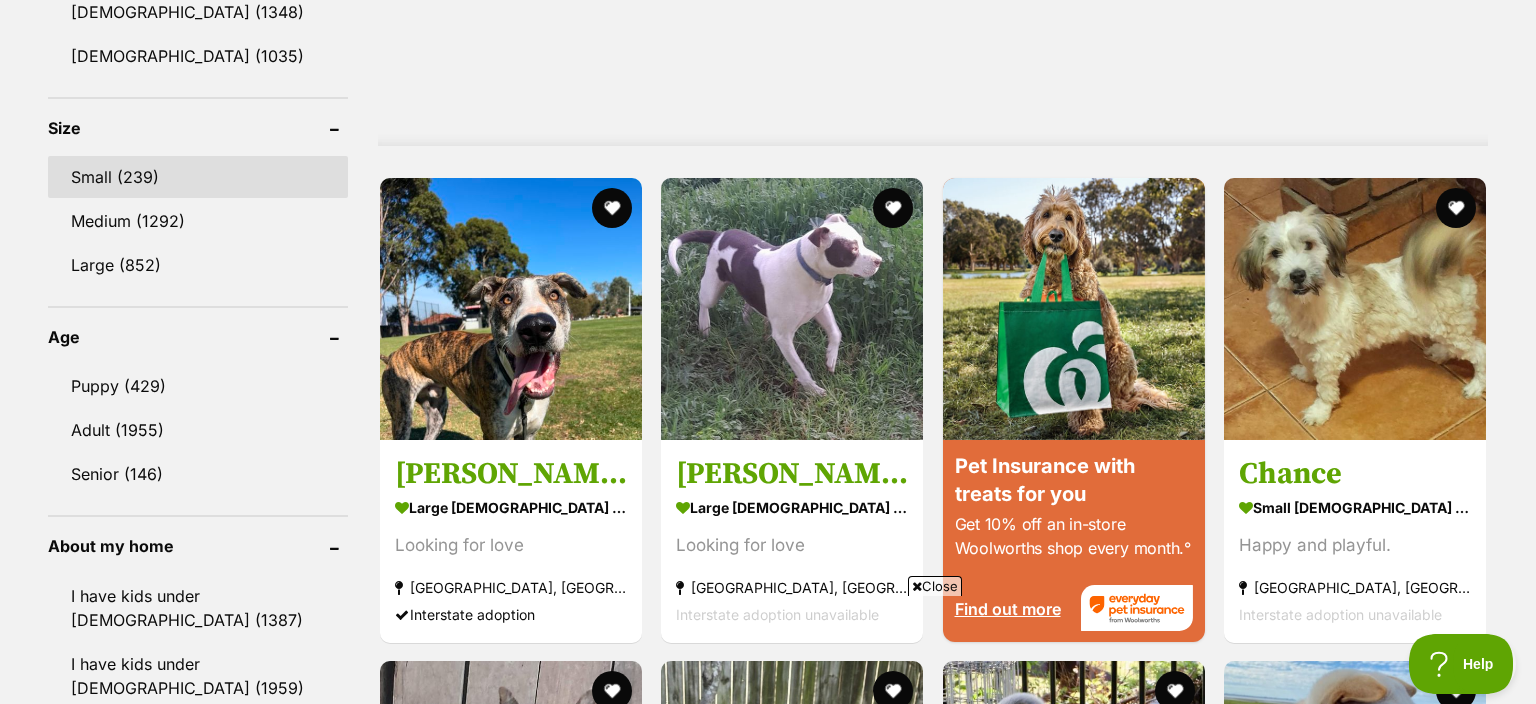 click on "Small (239)" at bounding box center (198, 177) 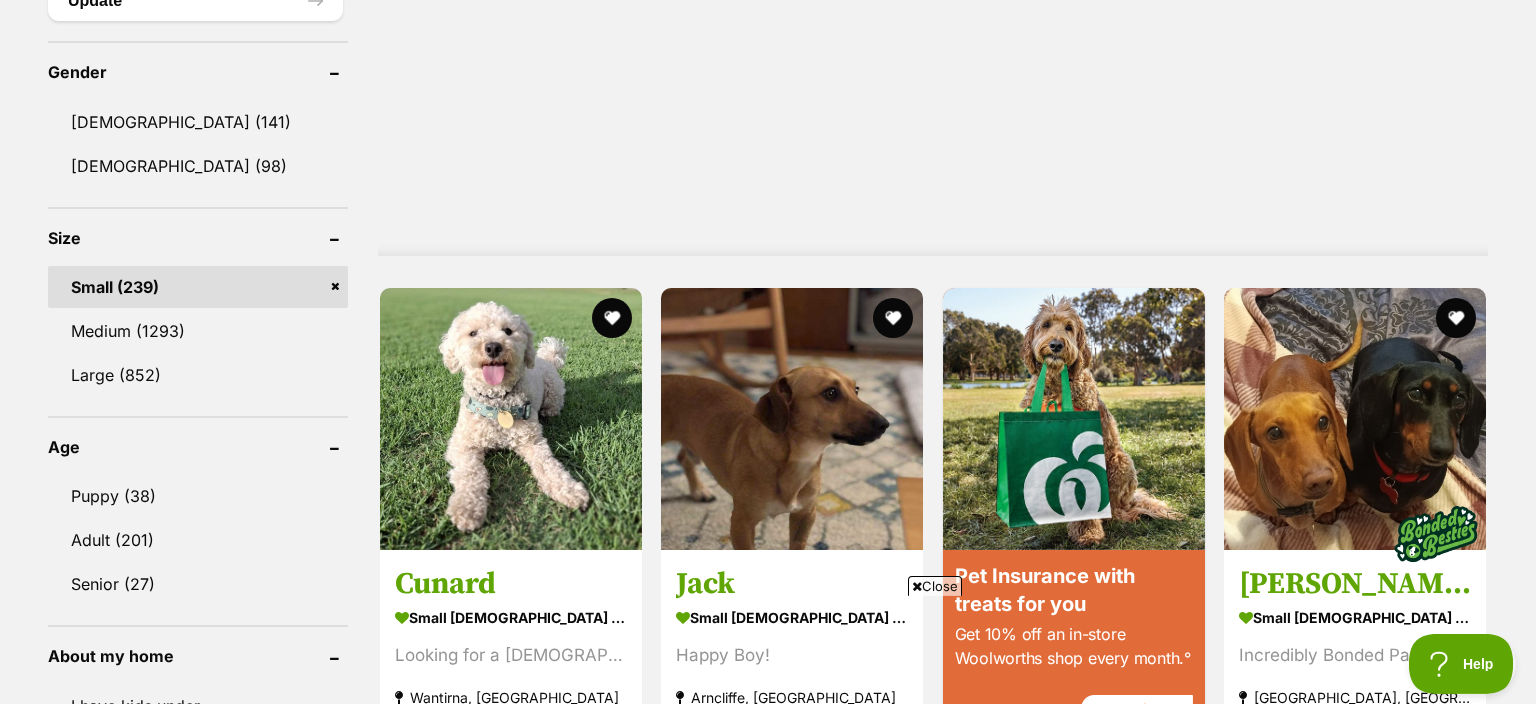 scroll, scrollTop: 1689, scrollLeft: 0, axis: vertical 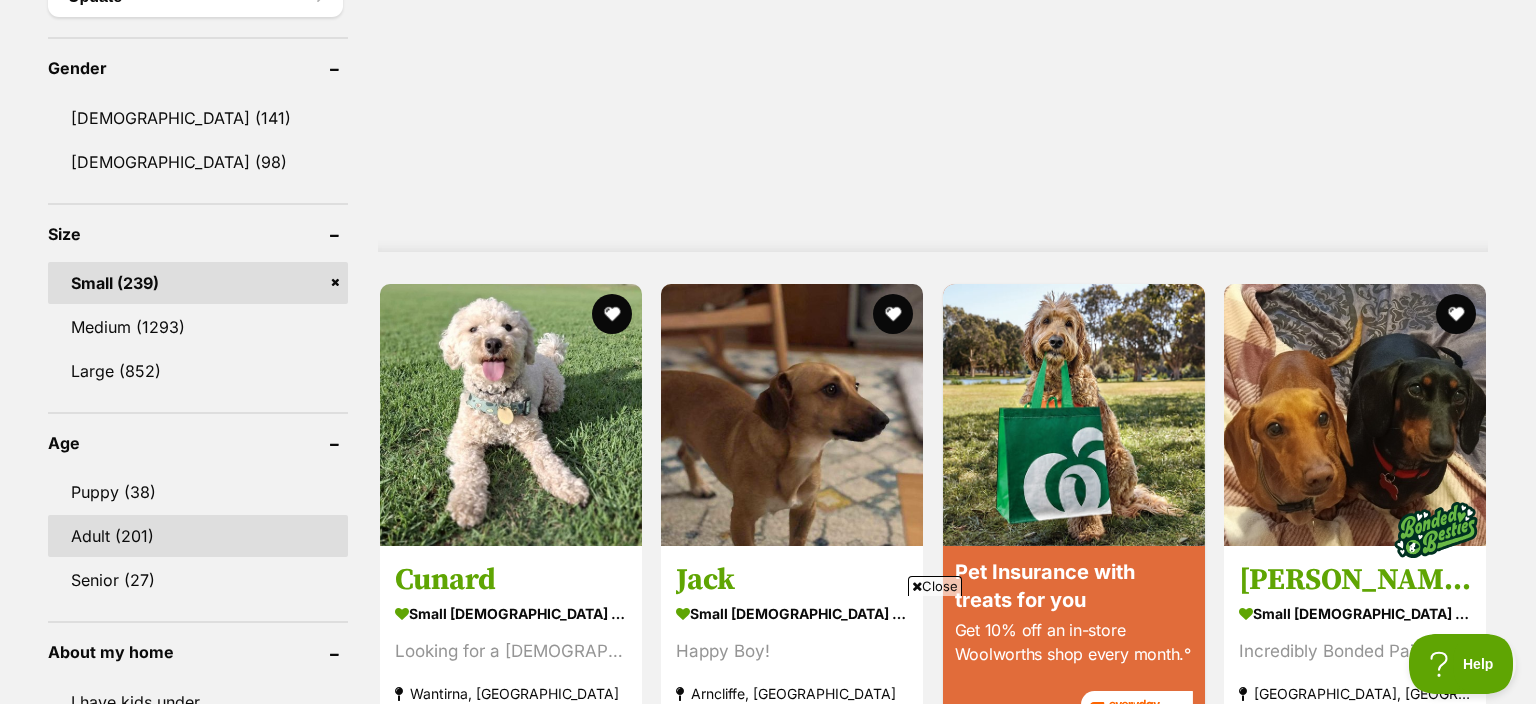 click on "Adult (201)" at bounding box center (198, 536) 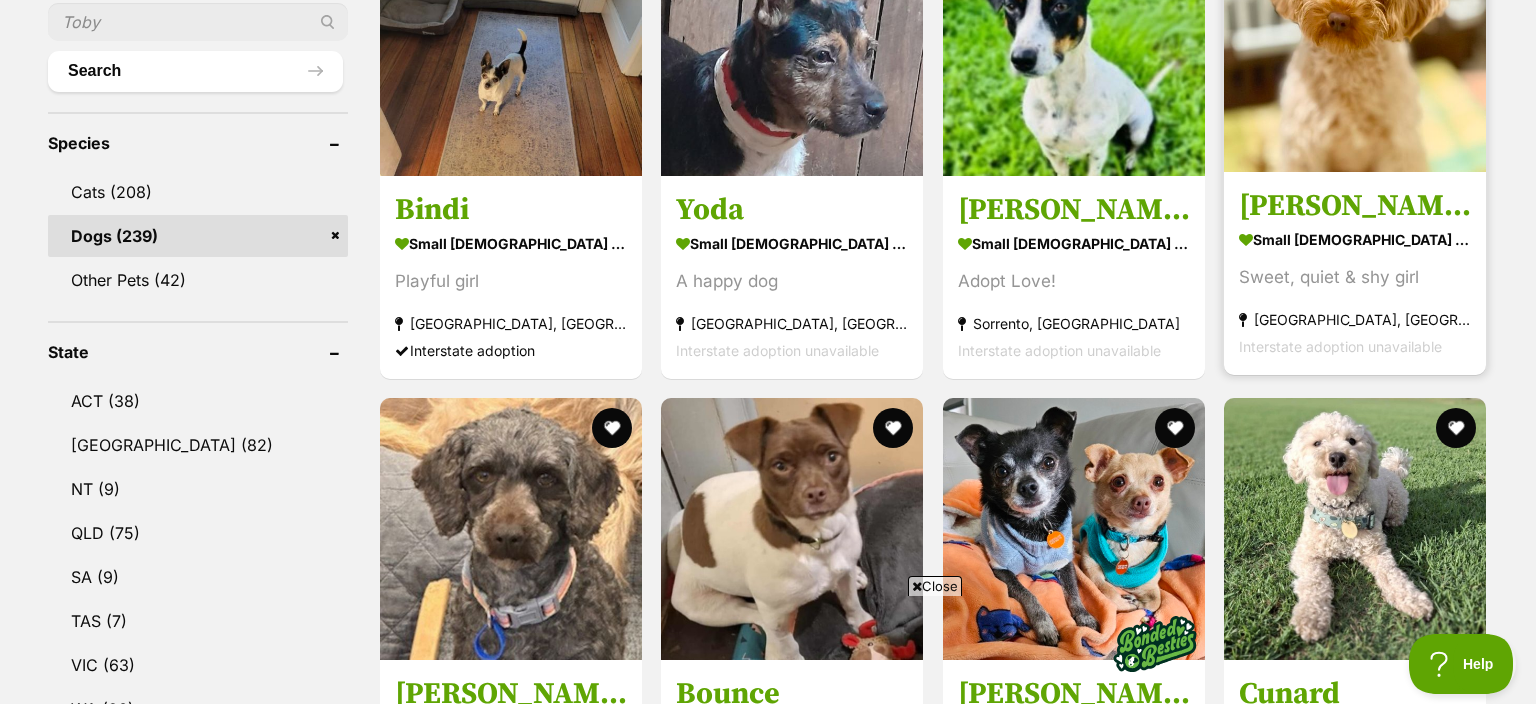 scroll, scrollTop: 633, scrollLeft: 0, axis: vertical 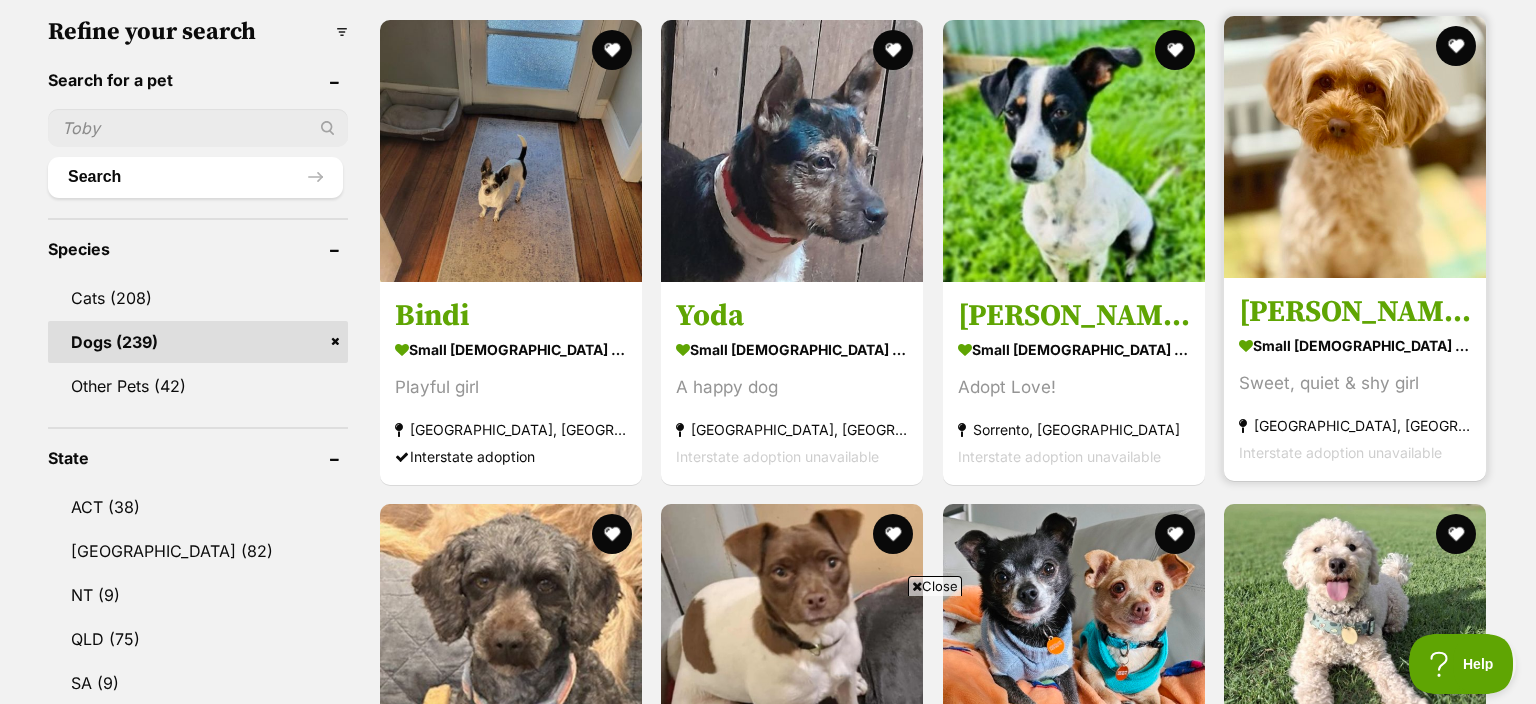 click on "Amelia" at bounding box center (1355, 312) 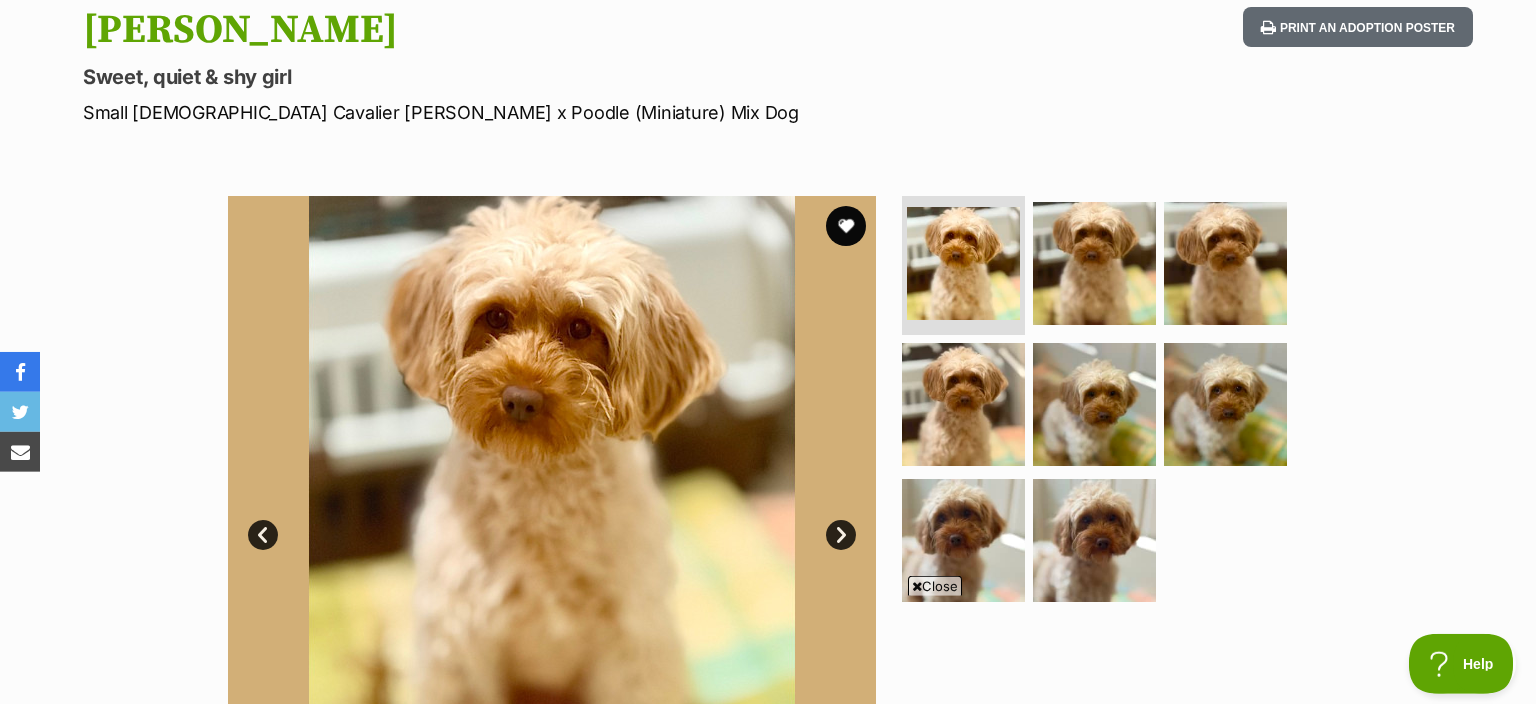 scroll, scrollTop: 211, scrollLeft: 0, axis: vertical 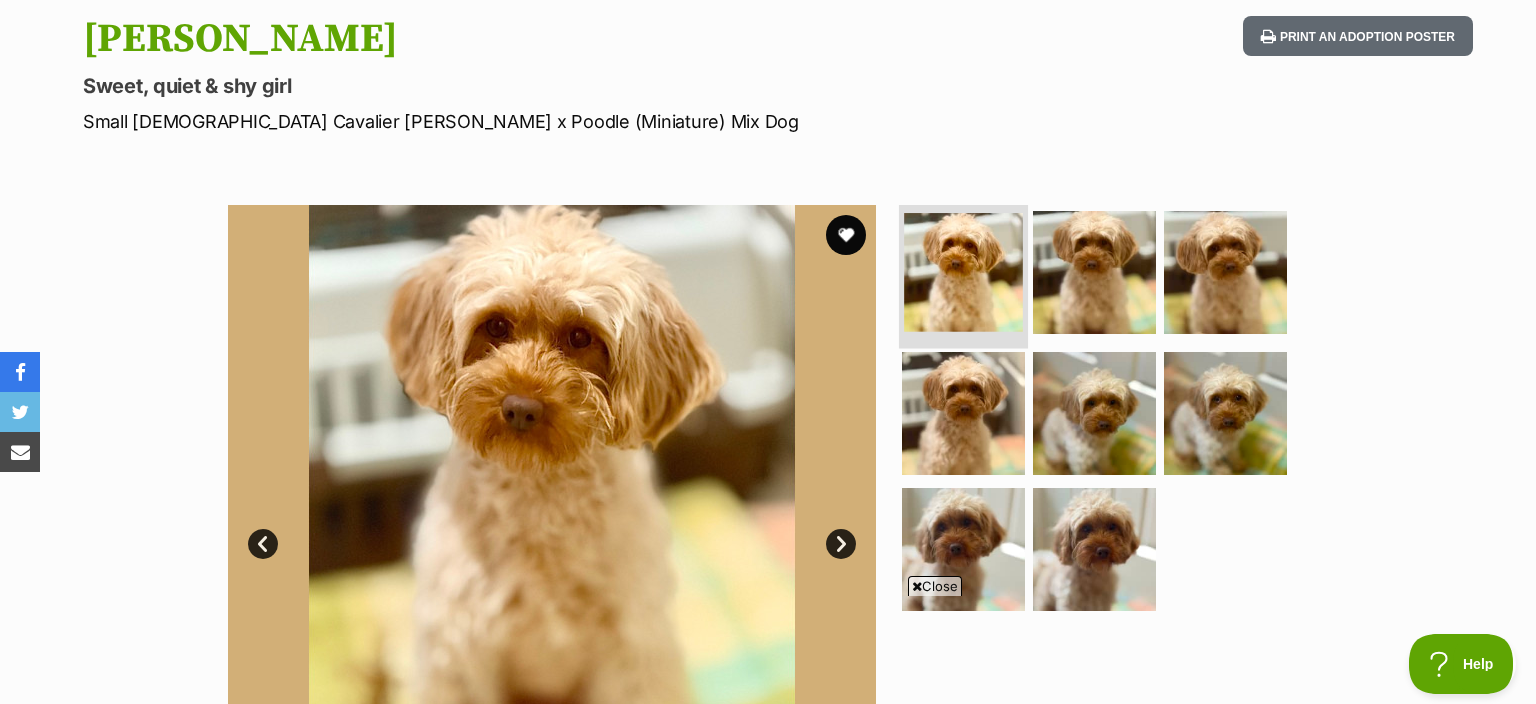 click at bounding box center (963, 272) 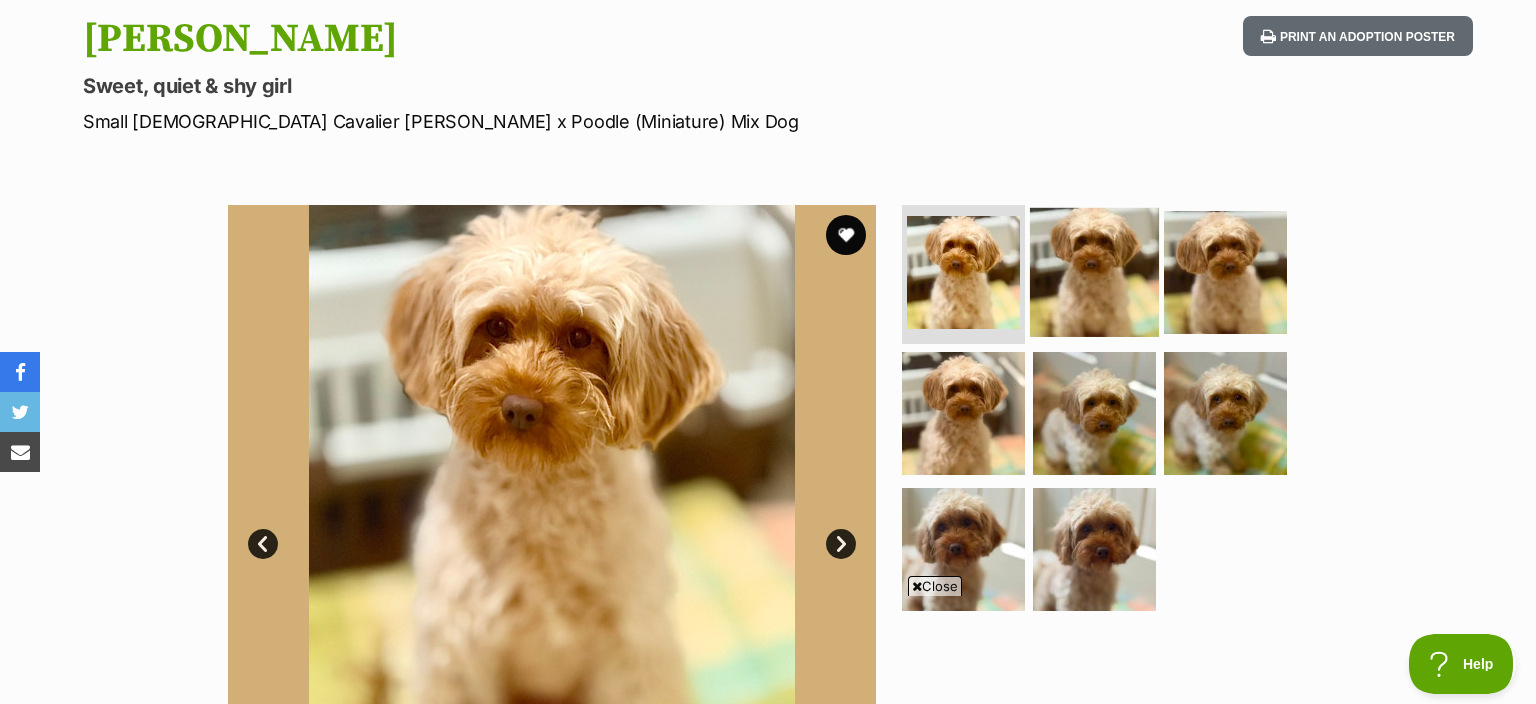 click at bounding box center (1094, 271) 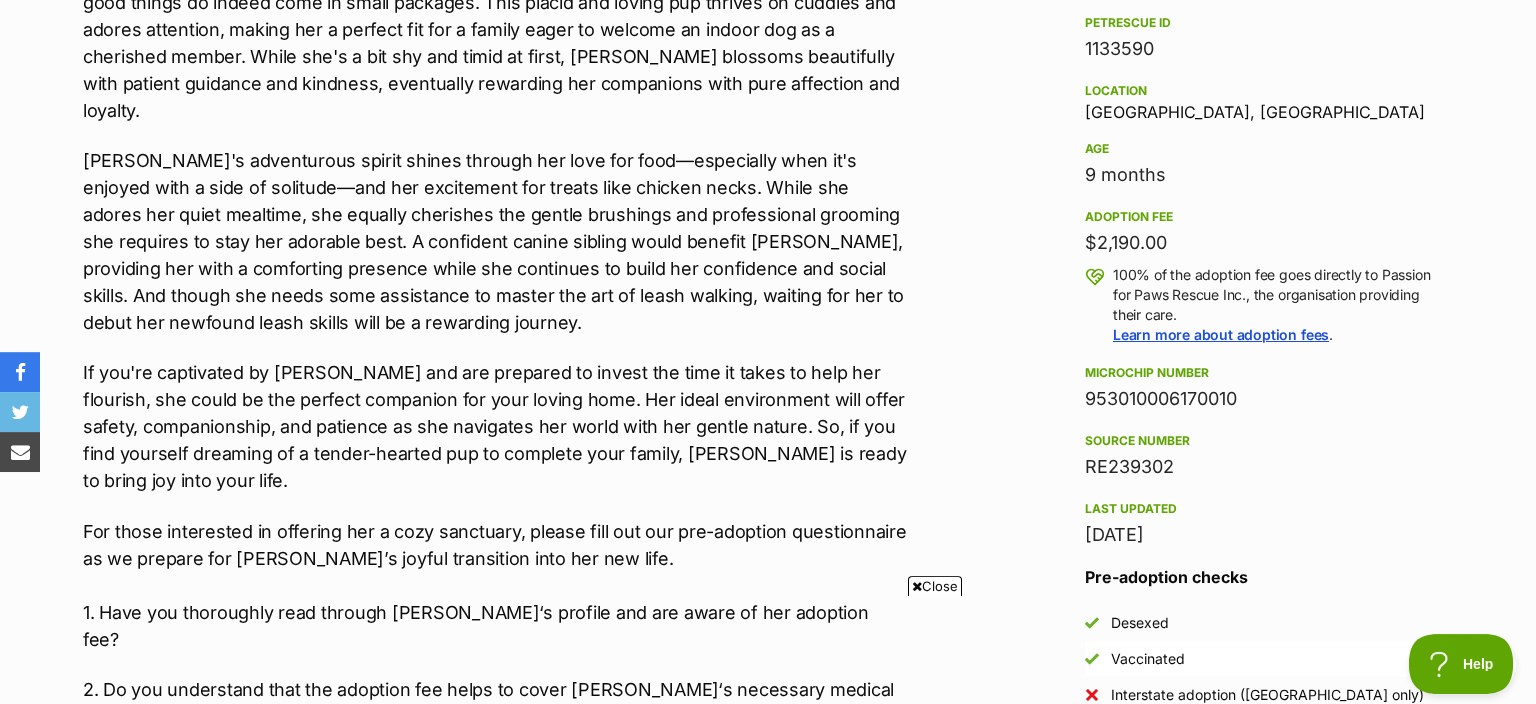 scroll, scrollTop: 1161, scrollLeft: 0, axis: vertical 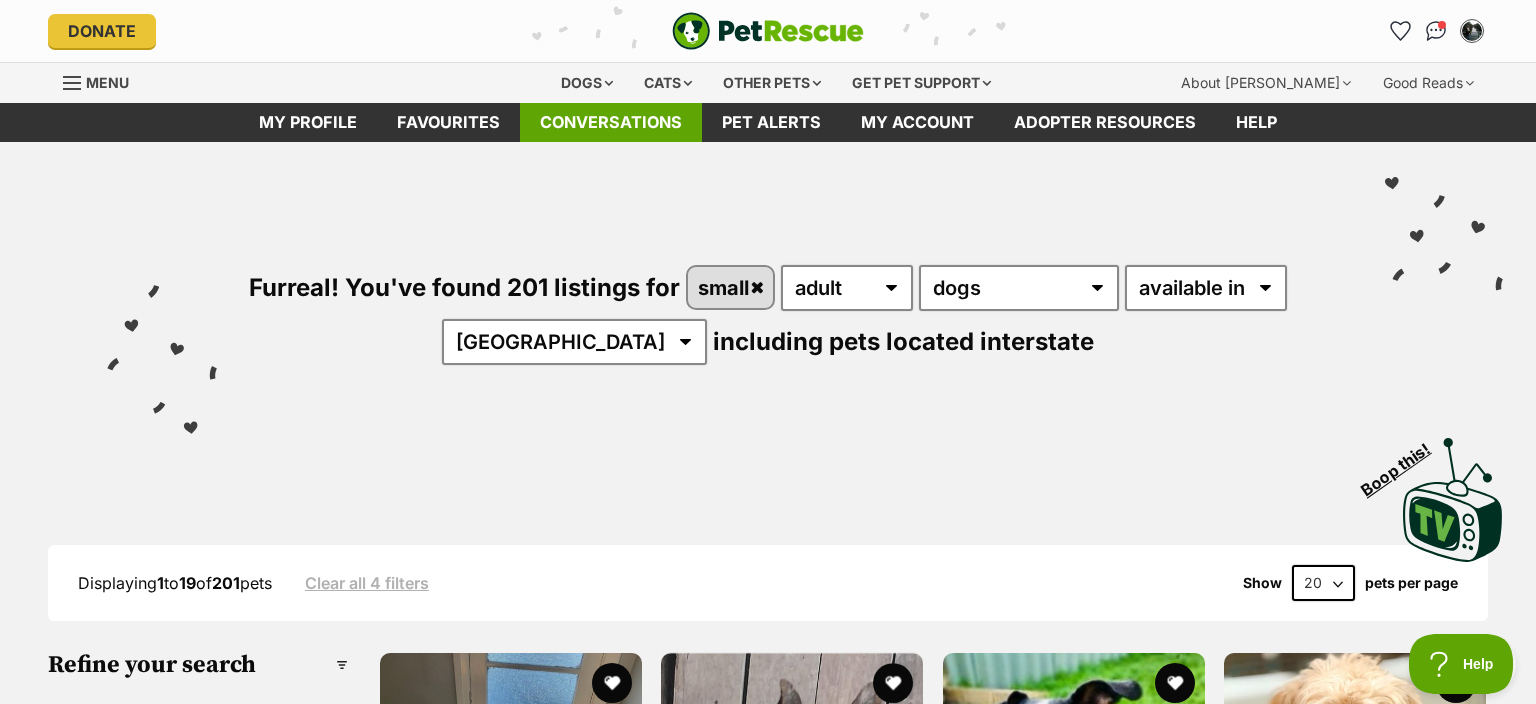 click on "Conversations" at bounding box center [611, 122] 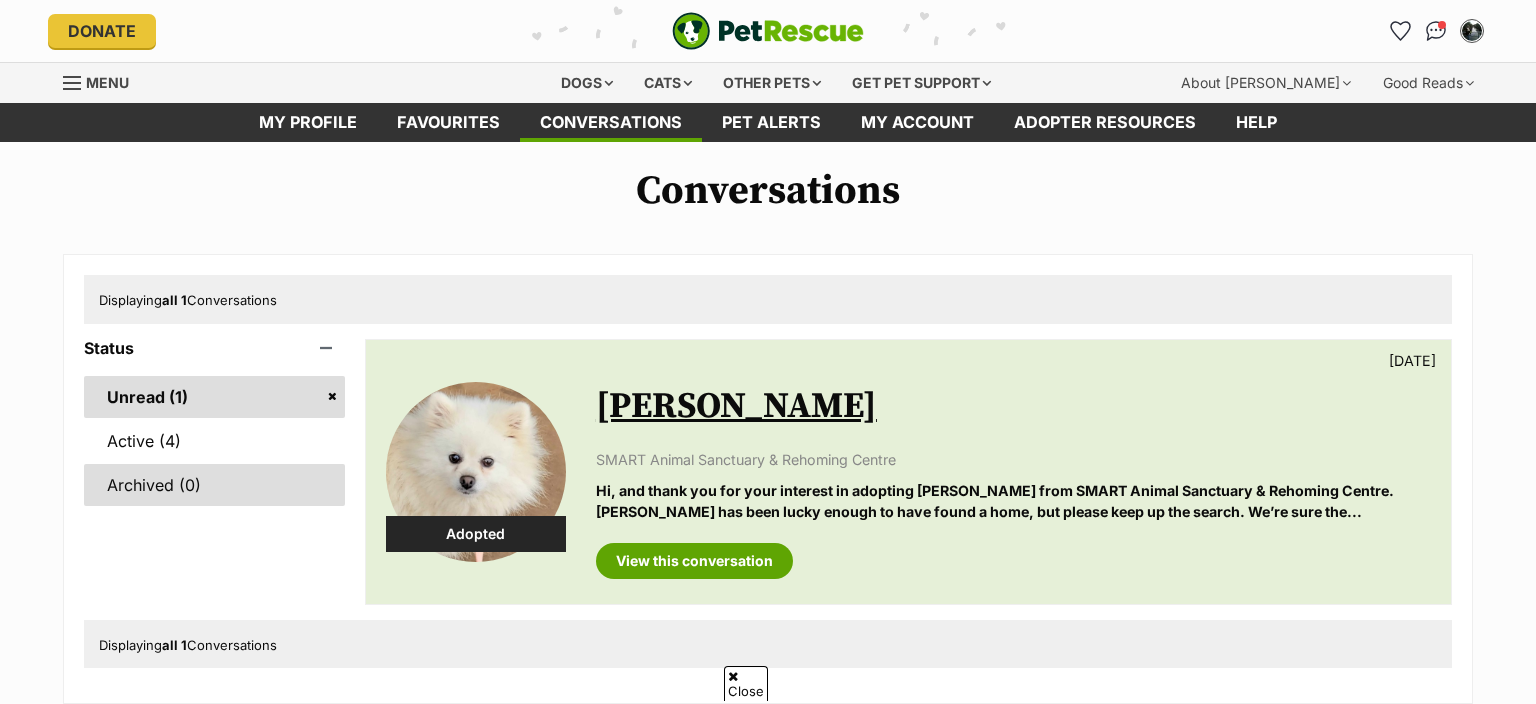 scroll, scrollTop: 317, scrollLeft: 0, axis: vertical 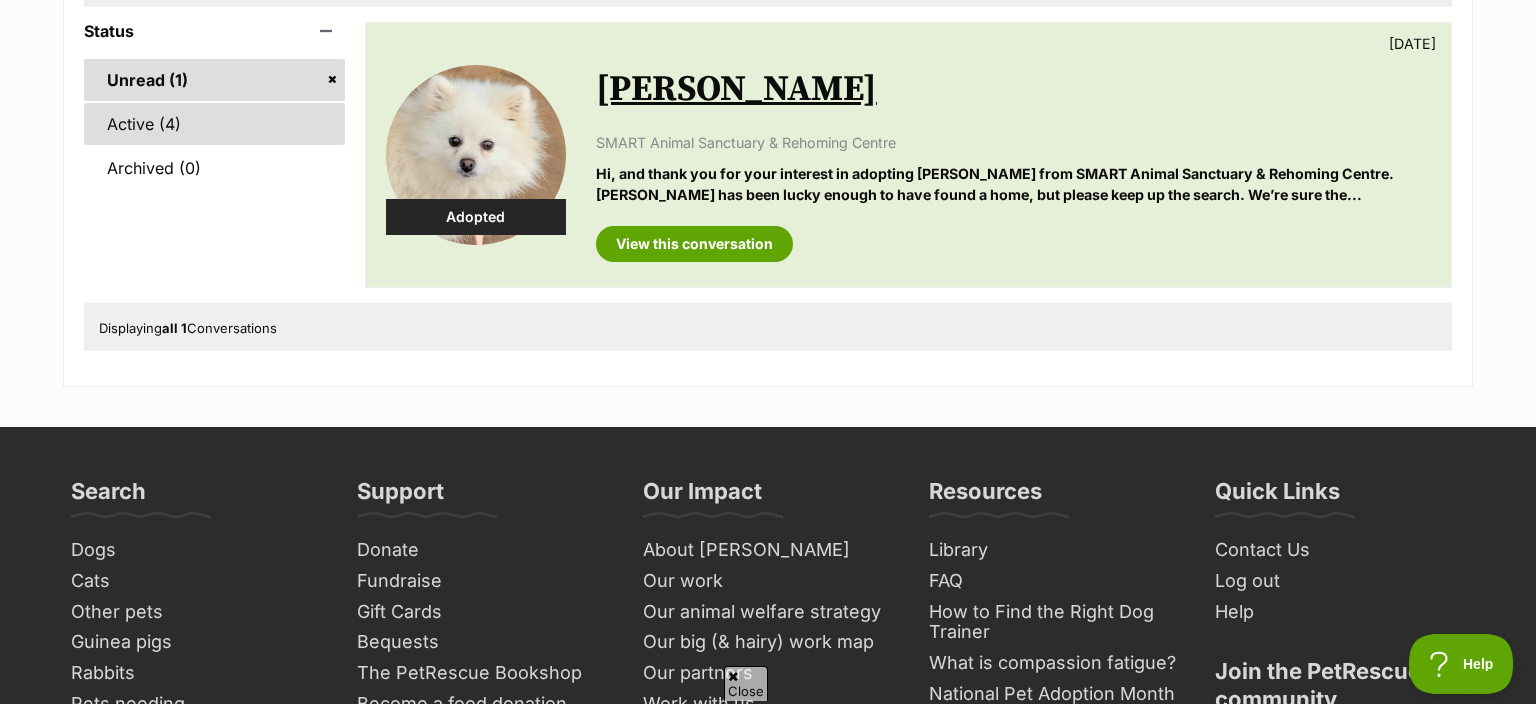 click on "Active (4)" at bounding box center [214, 124] 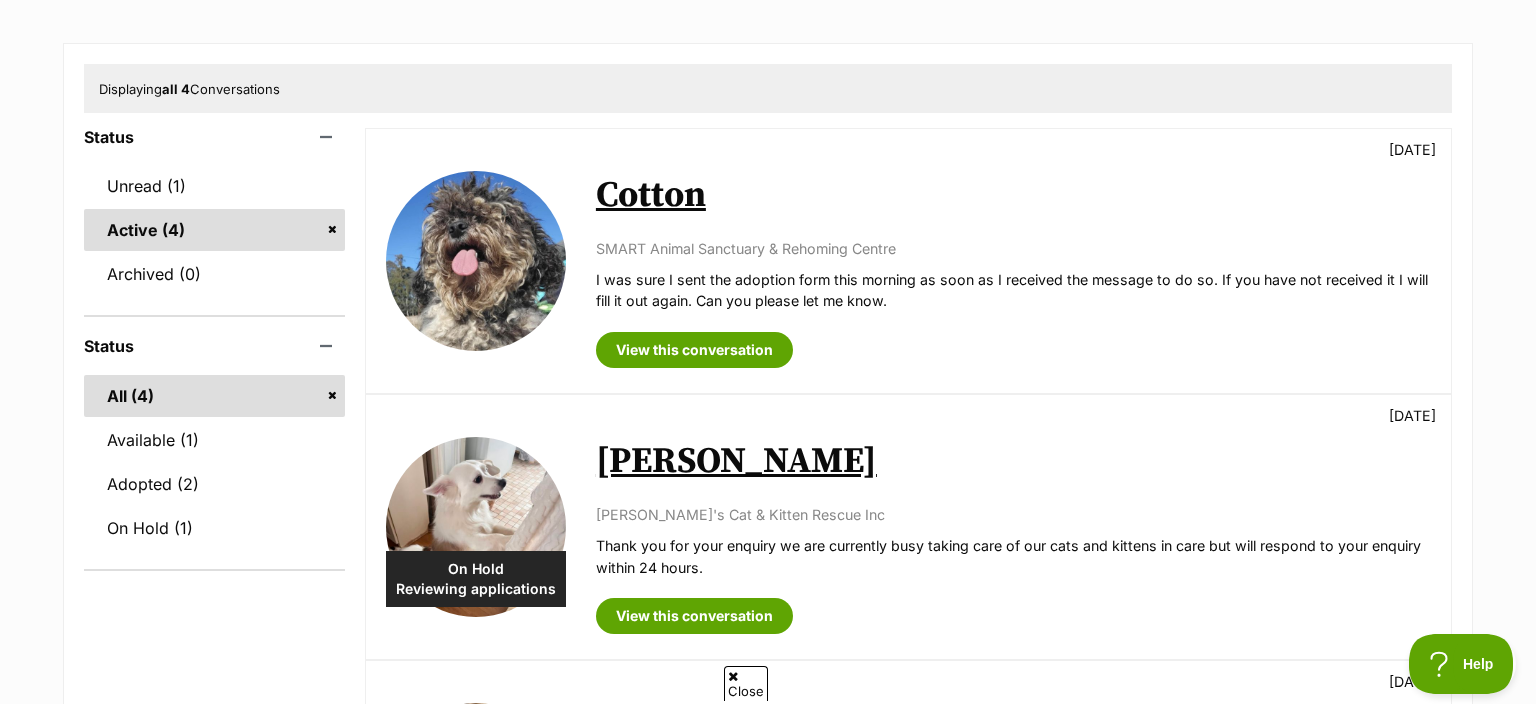 scroll, scrollTop: 0, scrollLeft: 0, axis: both 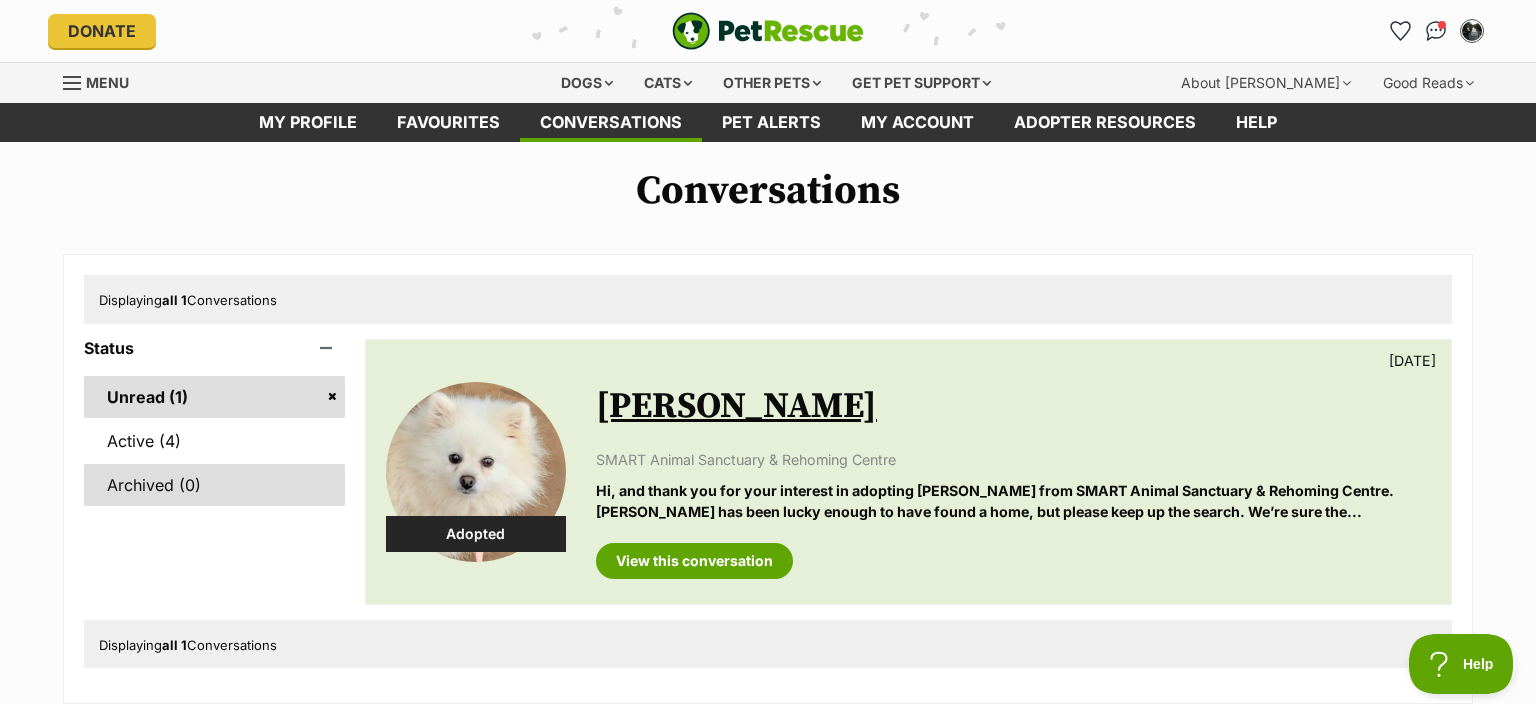 click on "Archived (0)" at bounding box center [214, 485] 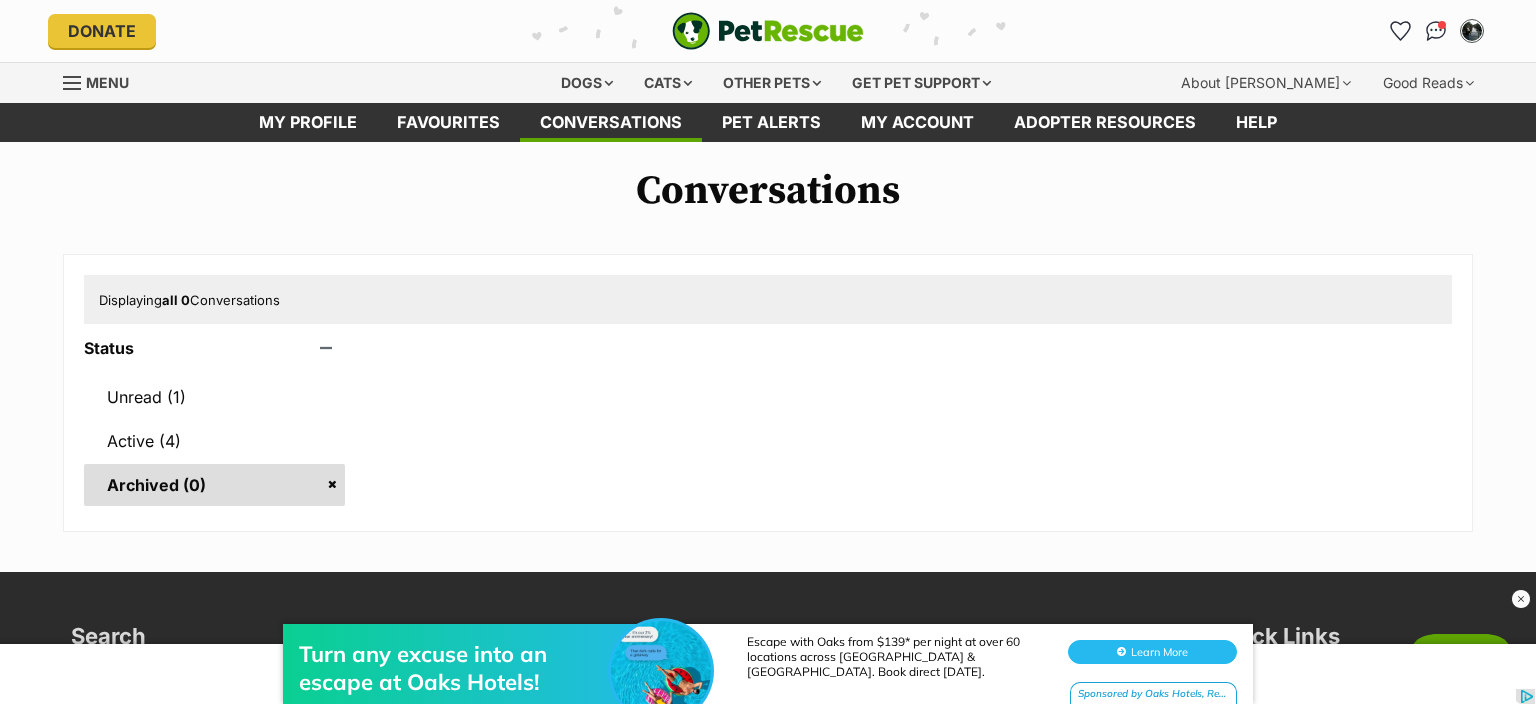 scroll, scrollTop: 0, scrollLeft: 0, axis: both 